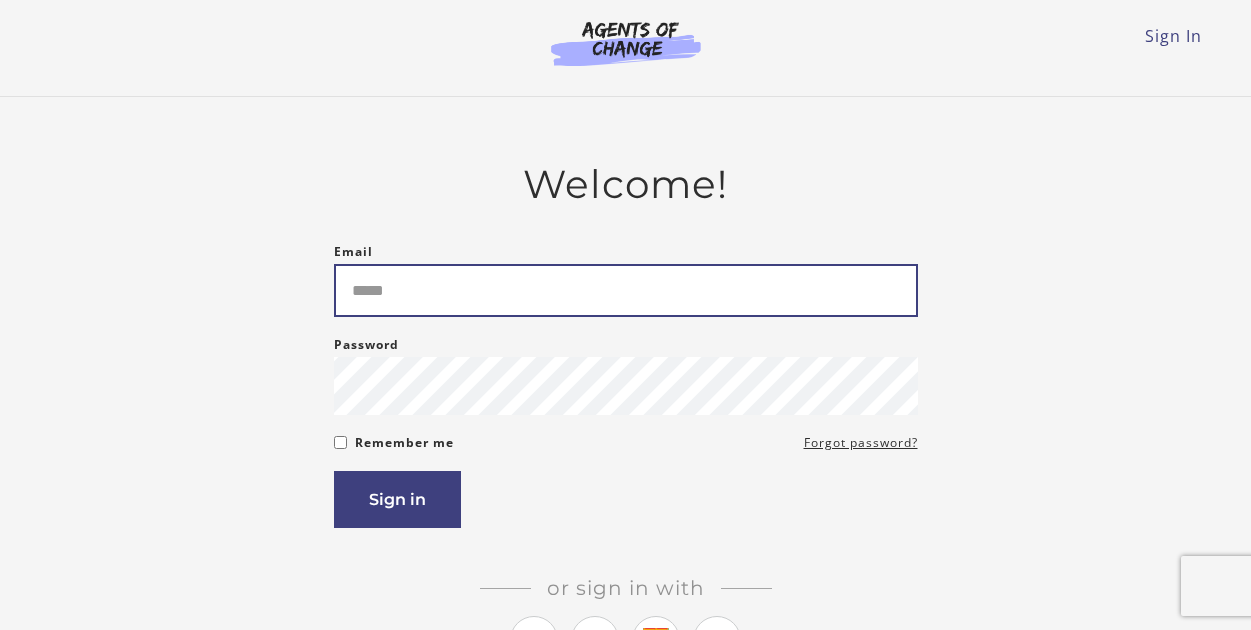 scroll, scrollTop: 0, scrollLeft: 0, axis: both 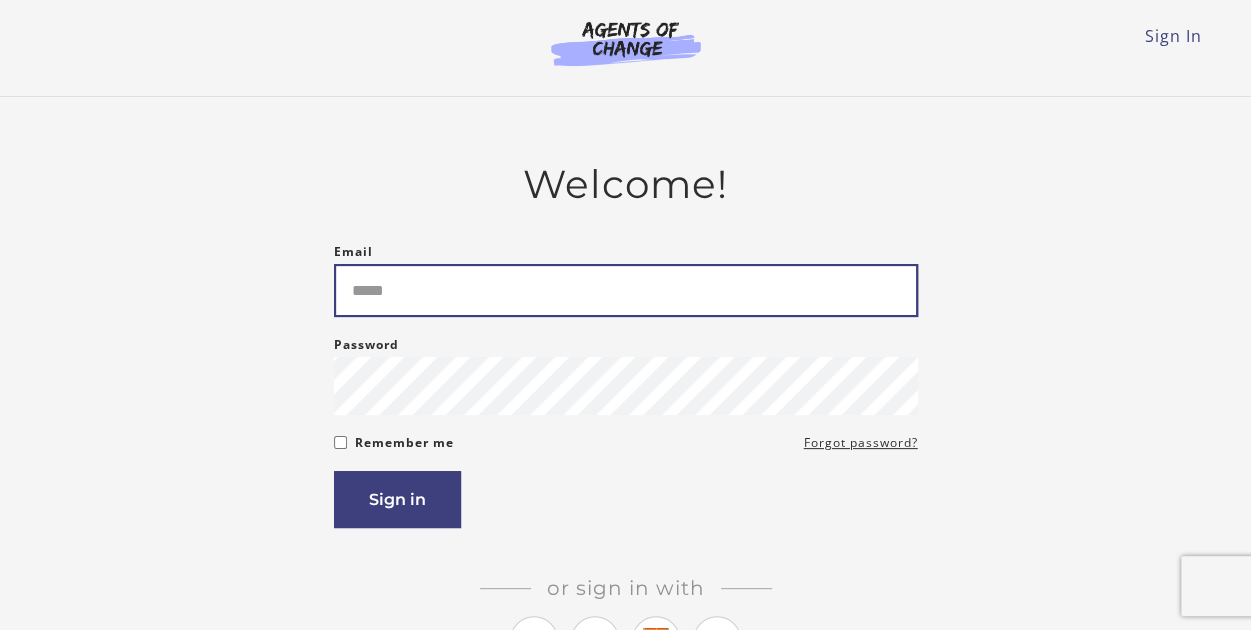 click on "Email" at bounding box center (626, 290) 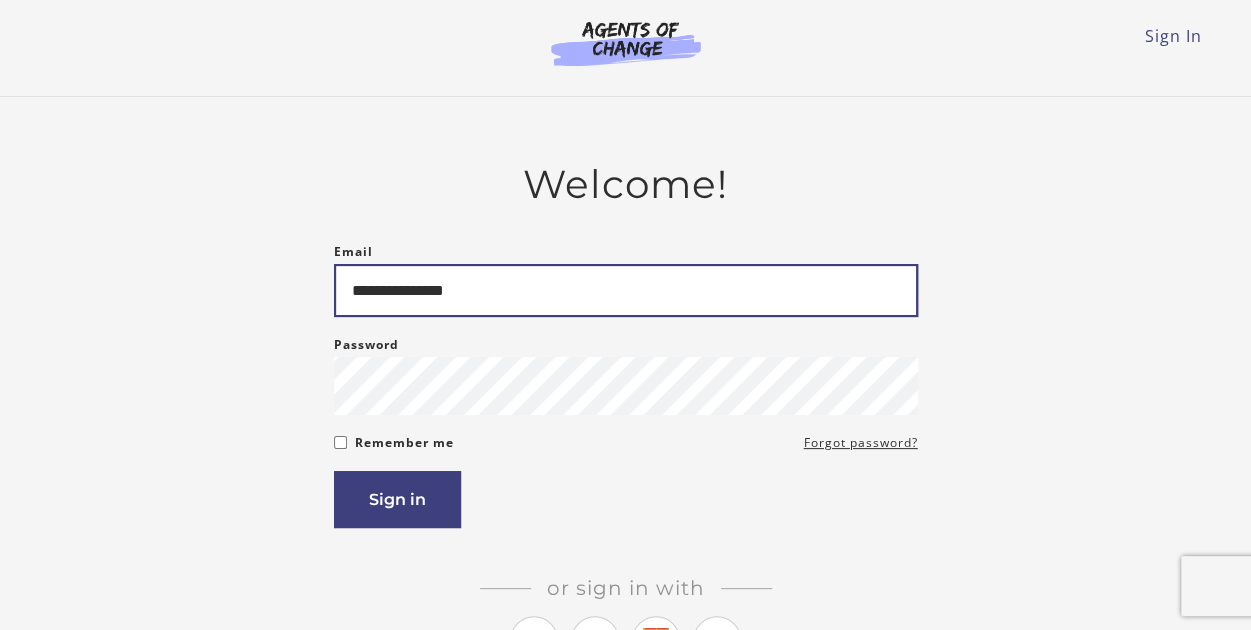 type on "**********" 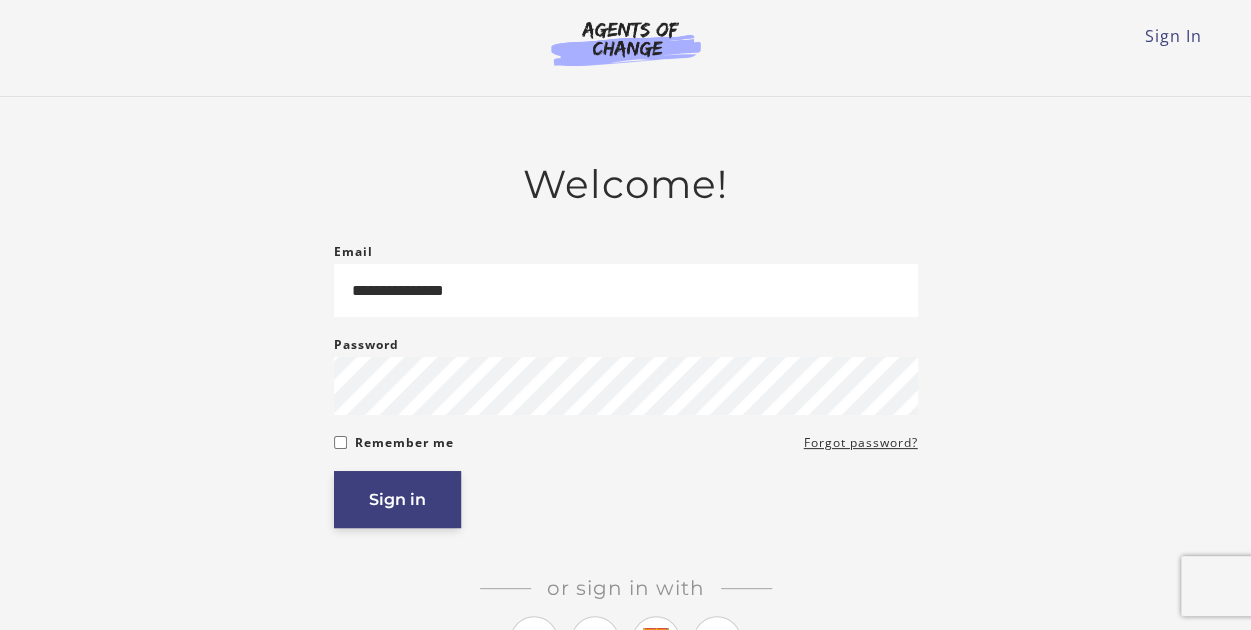 click on "Sign in" at bounding box center [397, 499] 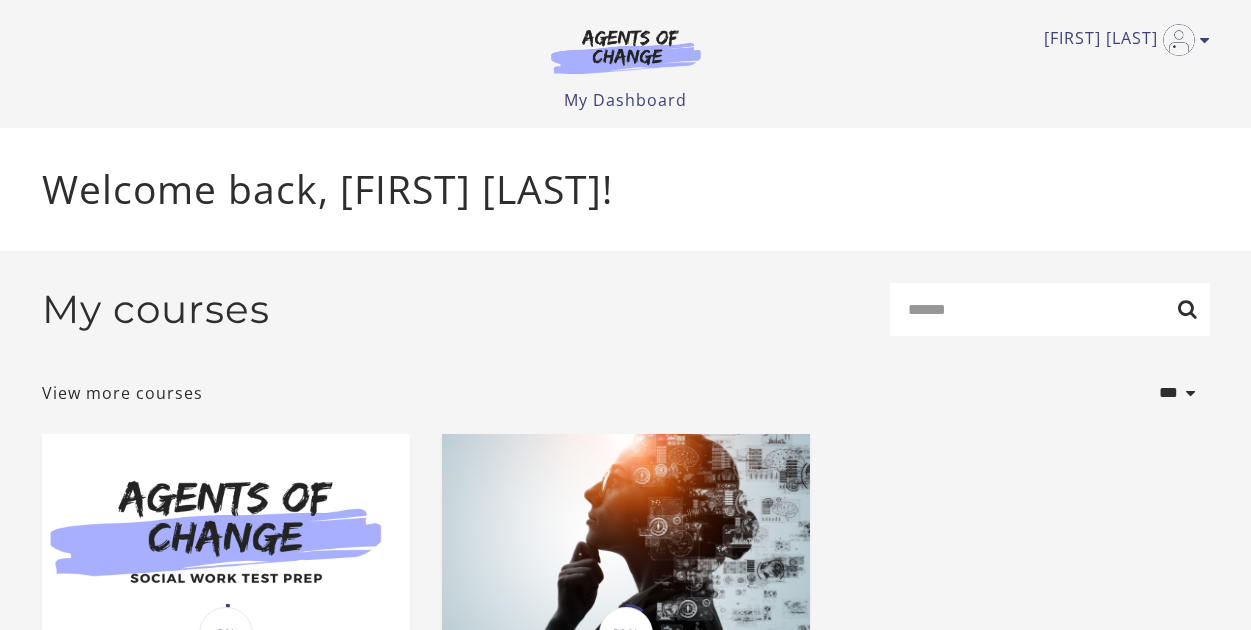 scroll, scrollTop: 0, scrollLeft: 0, axis: both 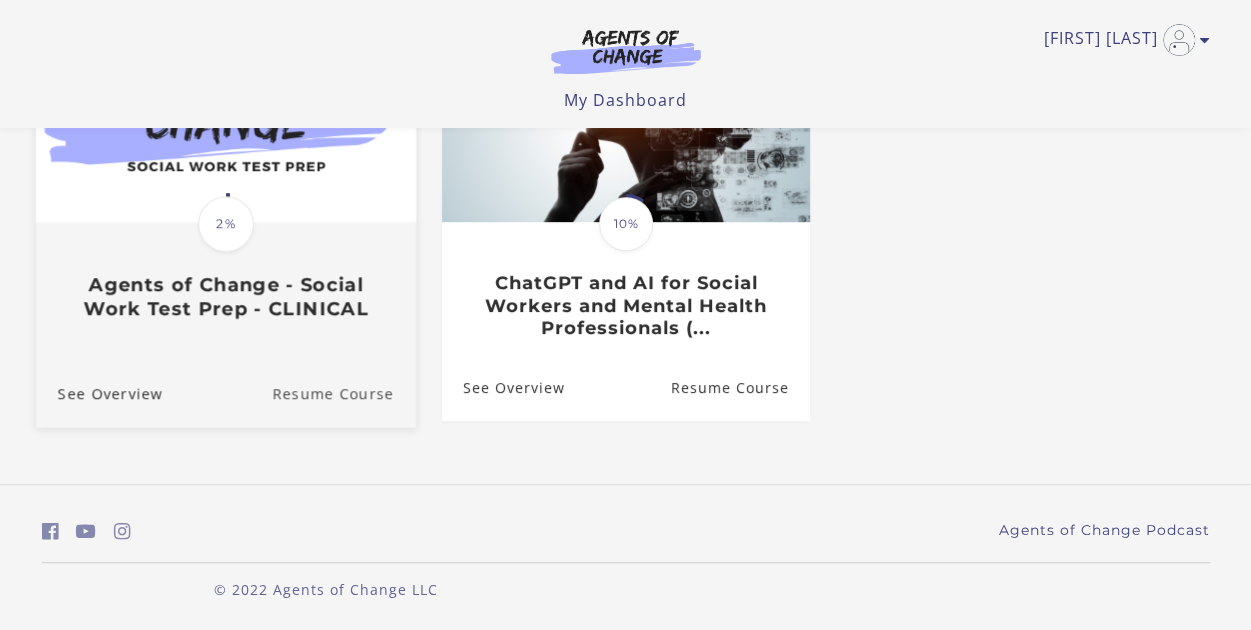 click on "Resume Course" at bounding box center [344, 392] 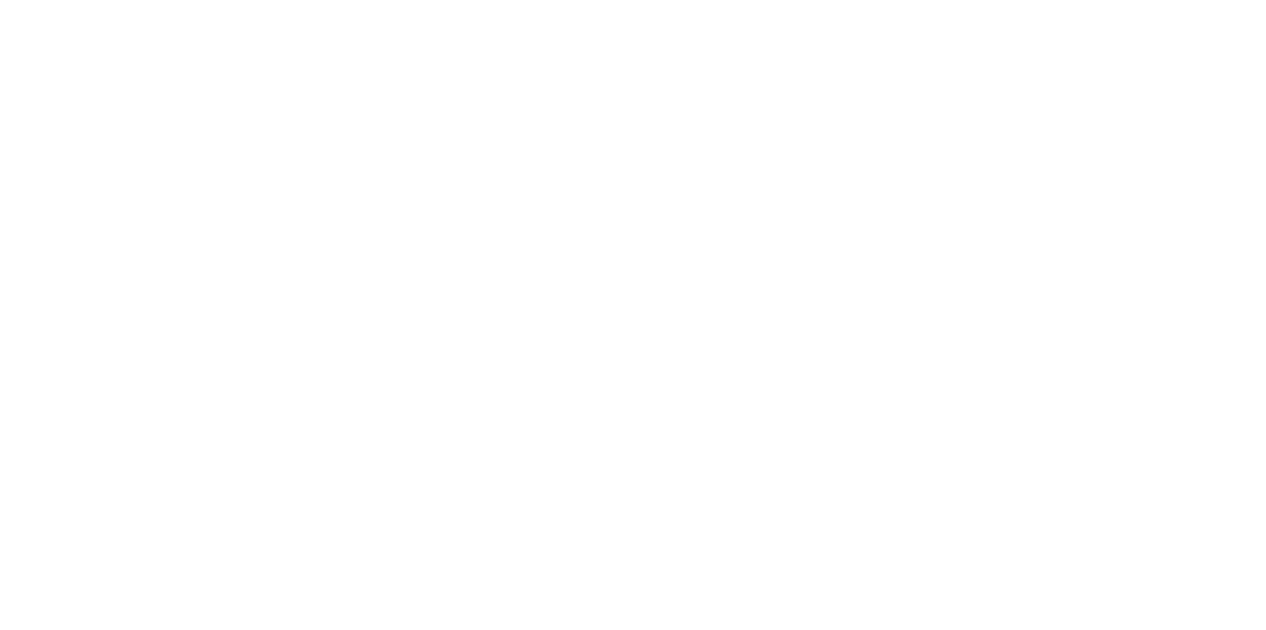 scroll, scrollTop: 0, scrollLeft: 0, axis: both 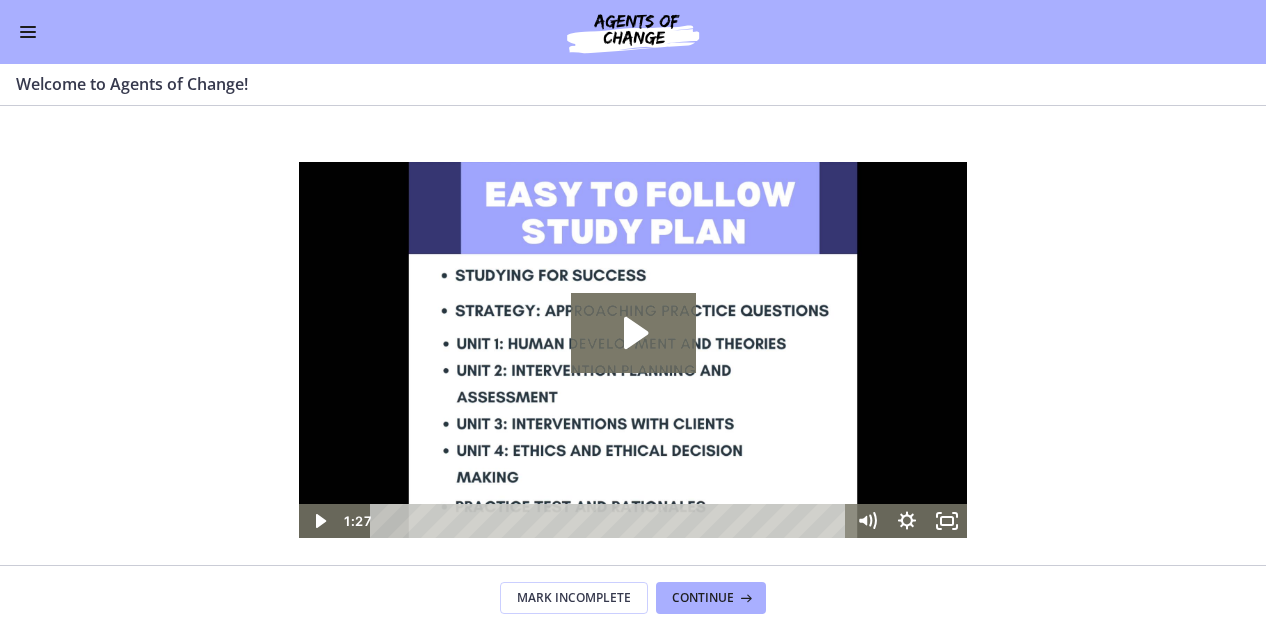 click at bounding box center [28, 32] 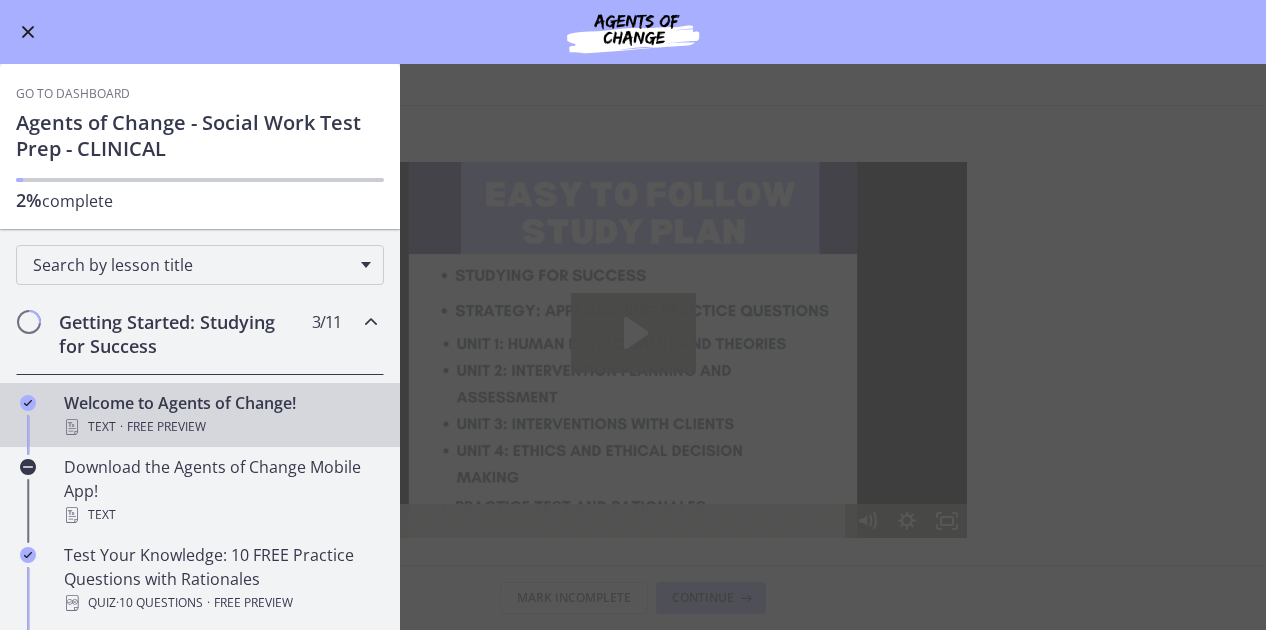 click at bounding box center (28, 32) 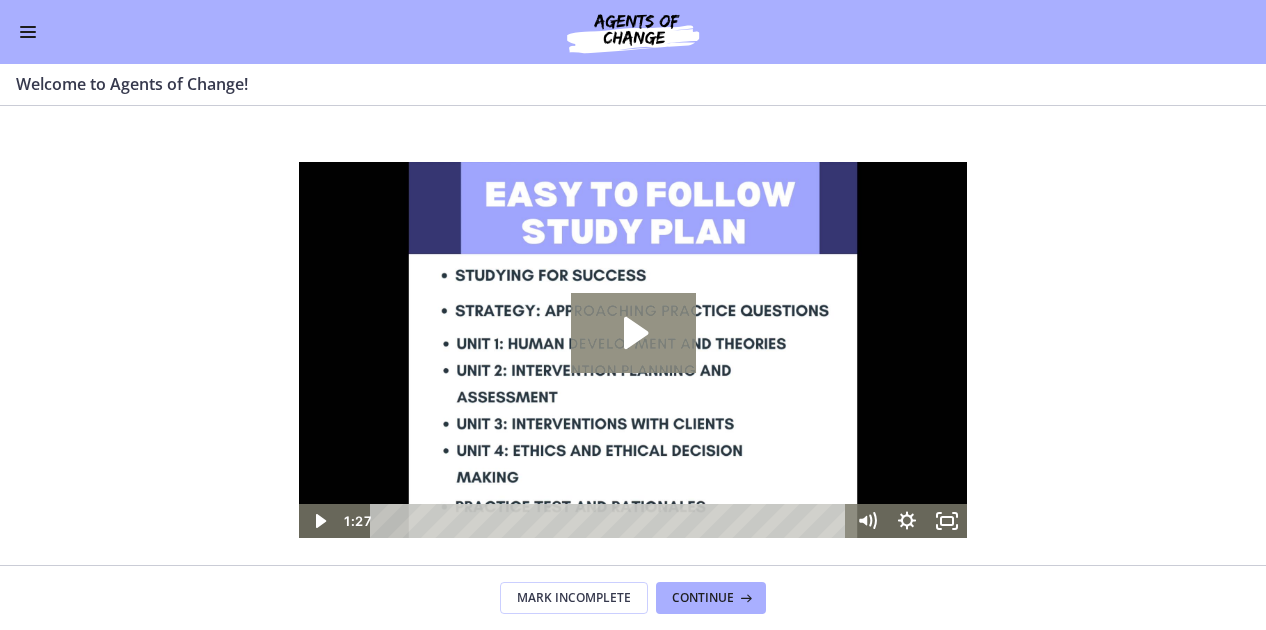click 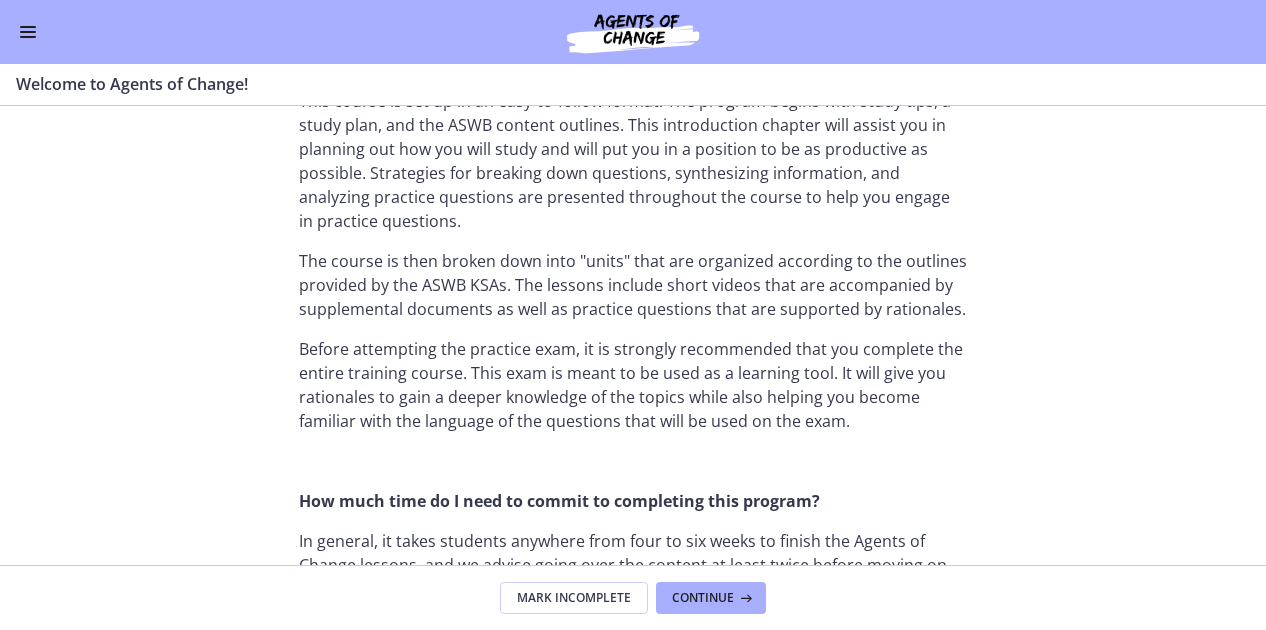 scroll, scrollTop: 1157, scrollLeft: 0, axis: vertical 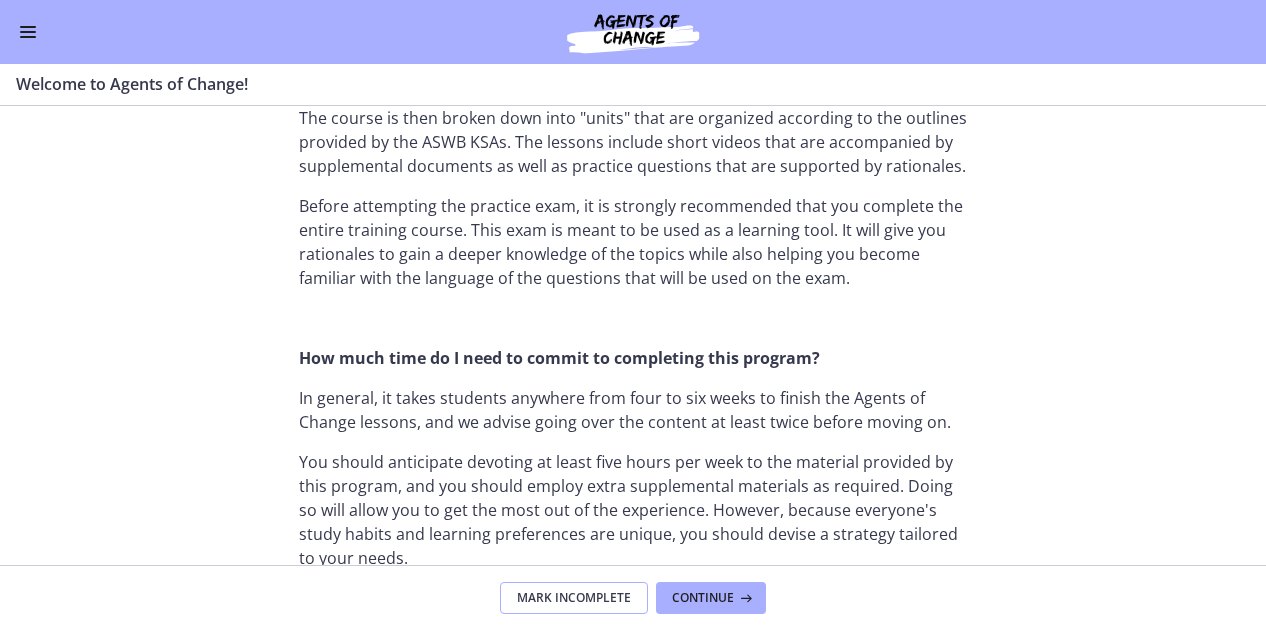 click on "Mark Incomplete" at bounding box center (574, 598) 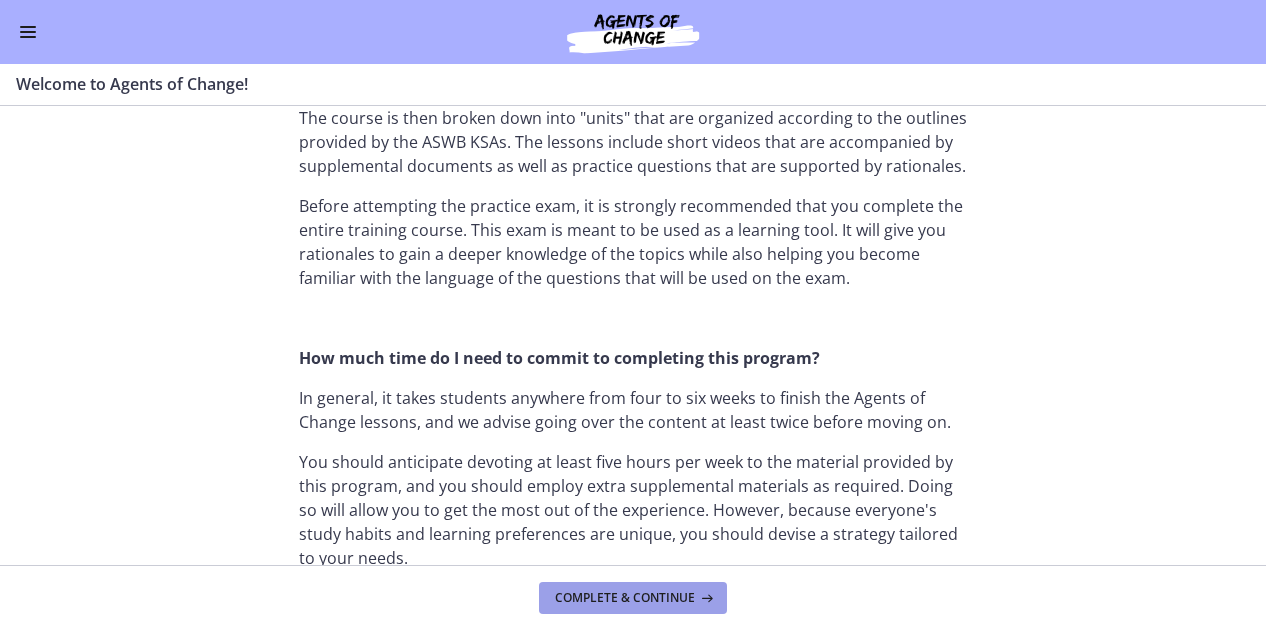 click on "Complete & continue" at bounding box center (625, 598) 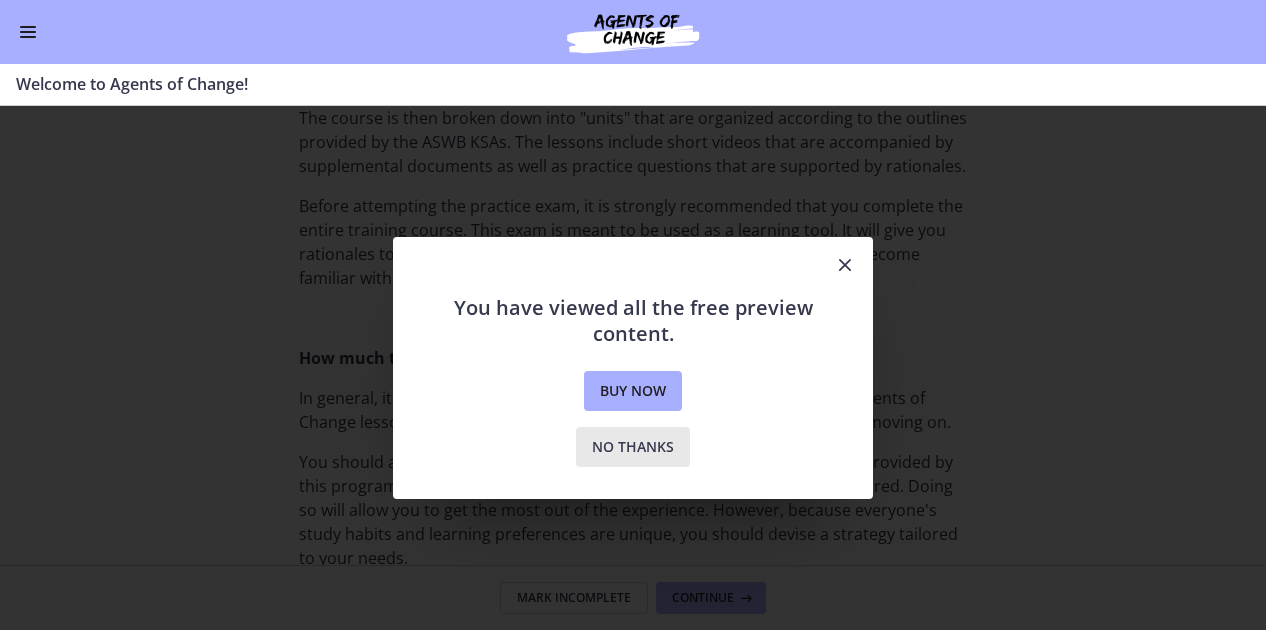 click on "No thanks" at bounding box center (633, 447) 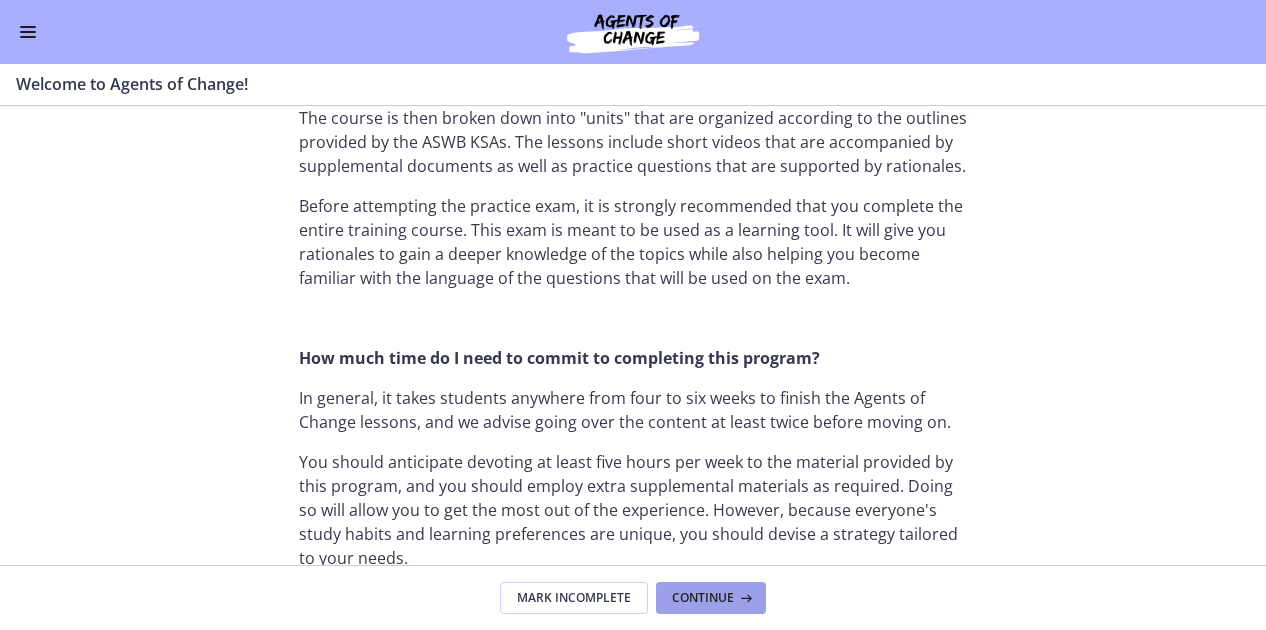 click on "Continue" at bounding box center (703, 598) 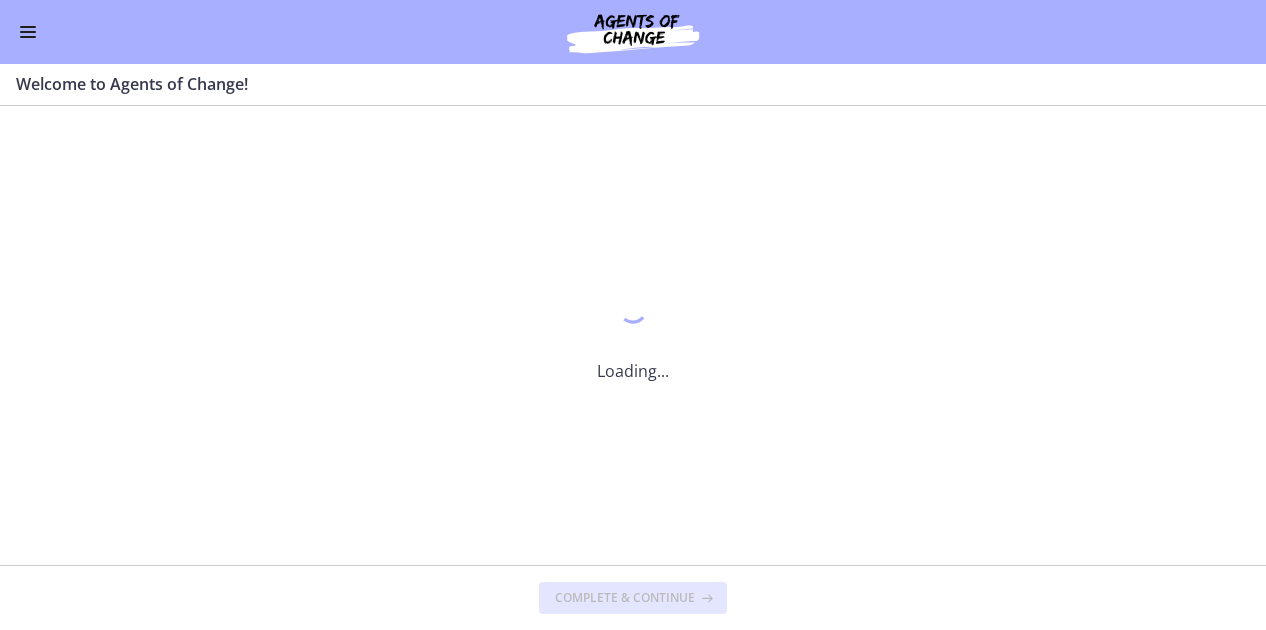 scroll, scrollTop: 0, scrollLeft: 0, axis: both 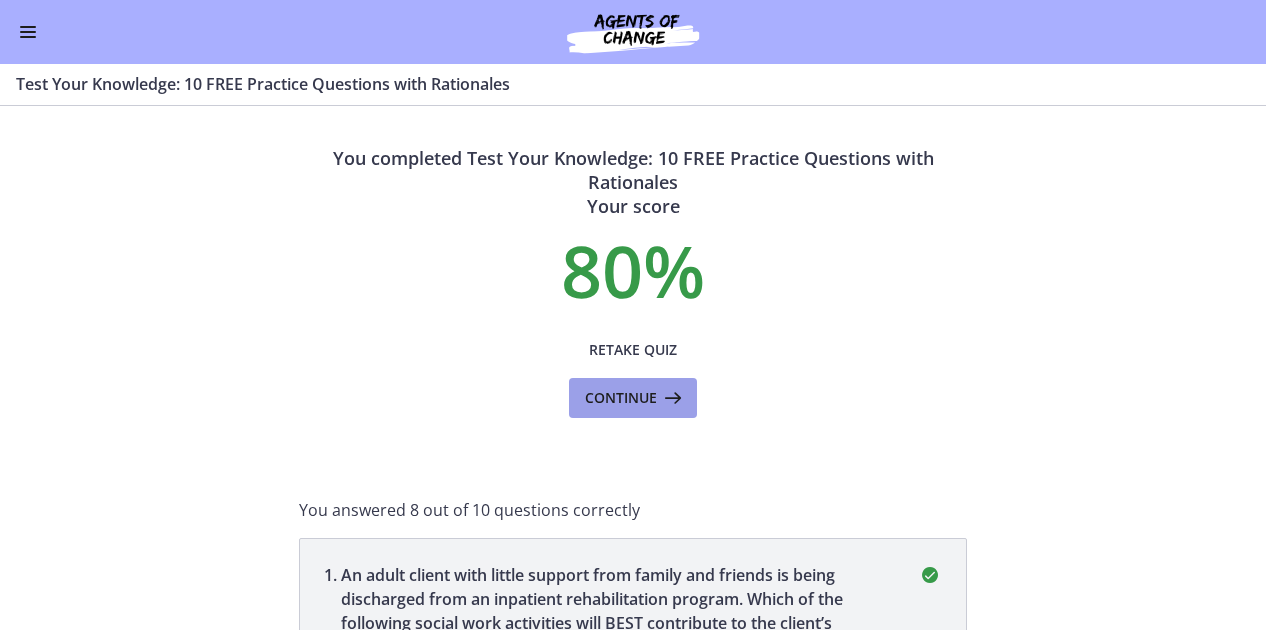 click on "Continue" at bounding box center [621, 398] 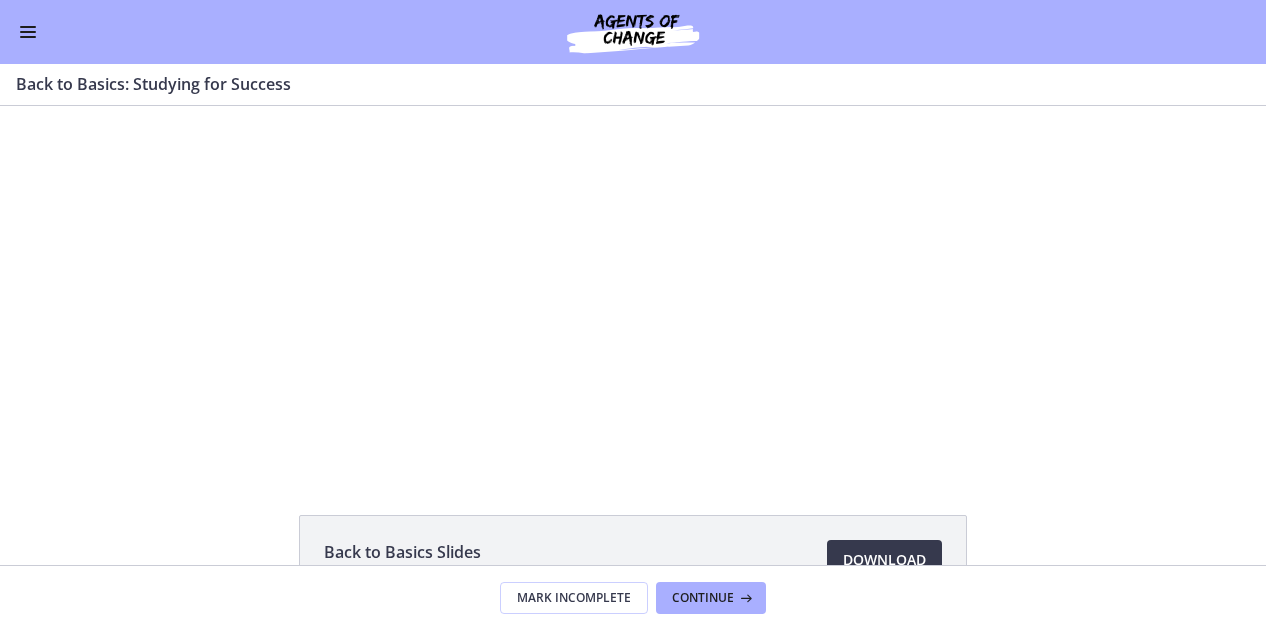scroll, scrollTop: 0, scrollLeft: 0, axis: both 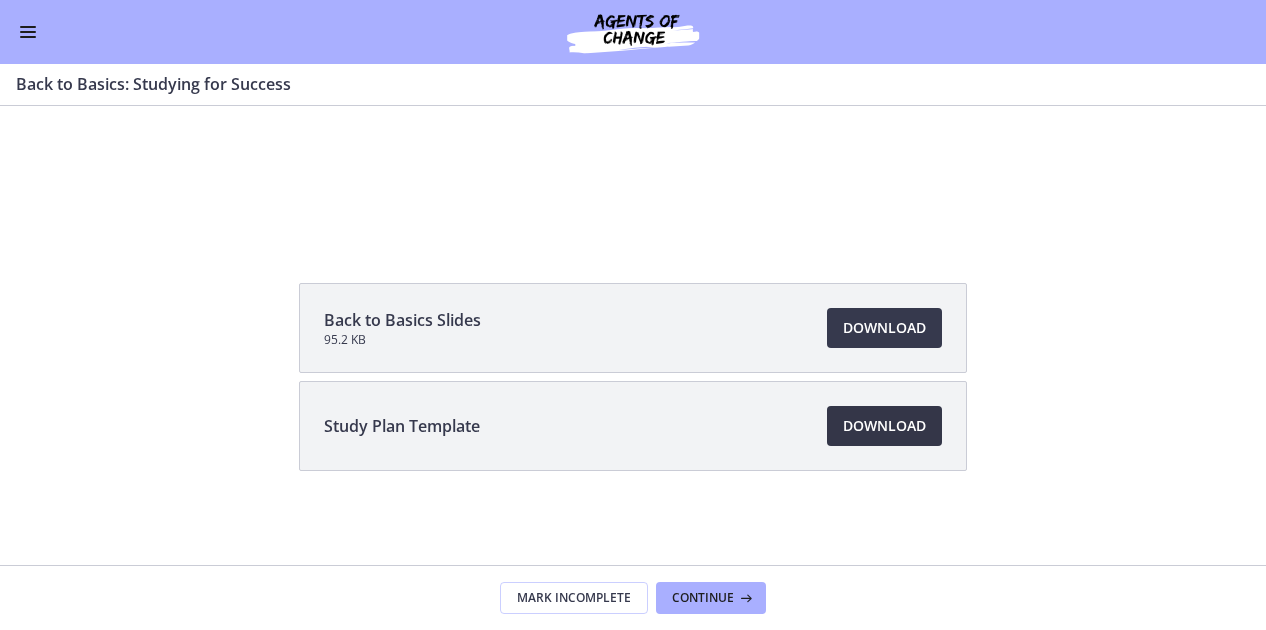 click on "Download
Opens in a new window" at bounding box center [884, 426] 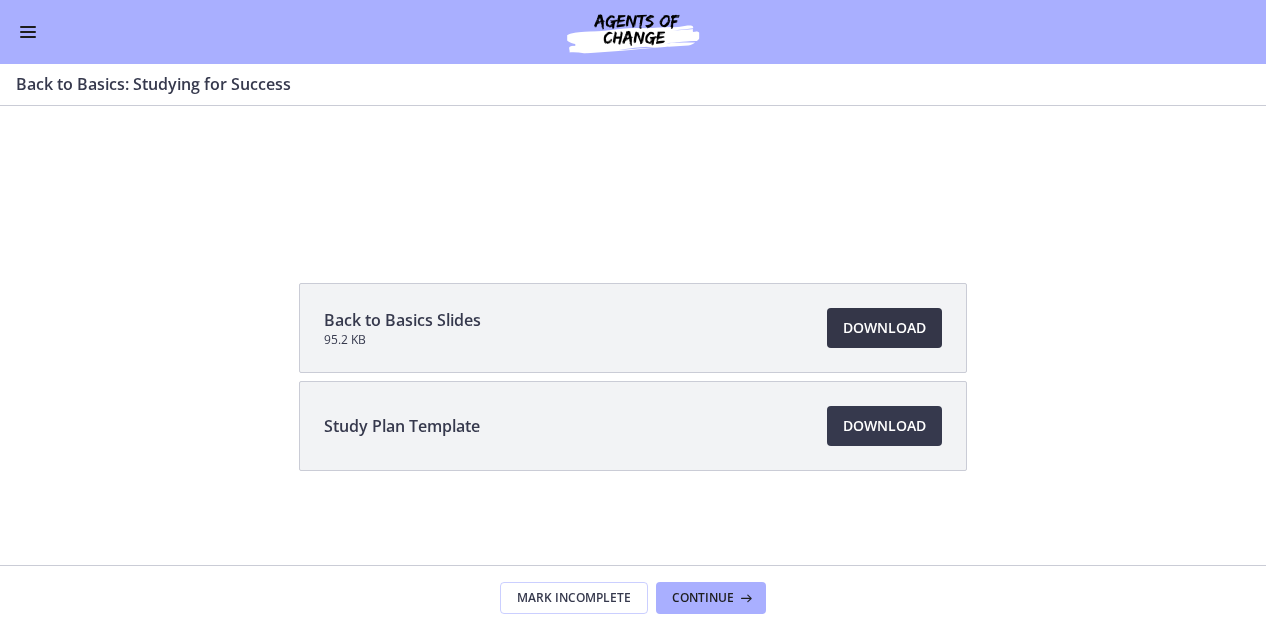 click on "Download
Opens in a new window" at bounding box center [884, 328] 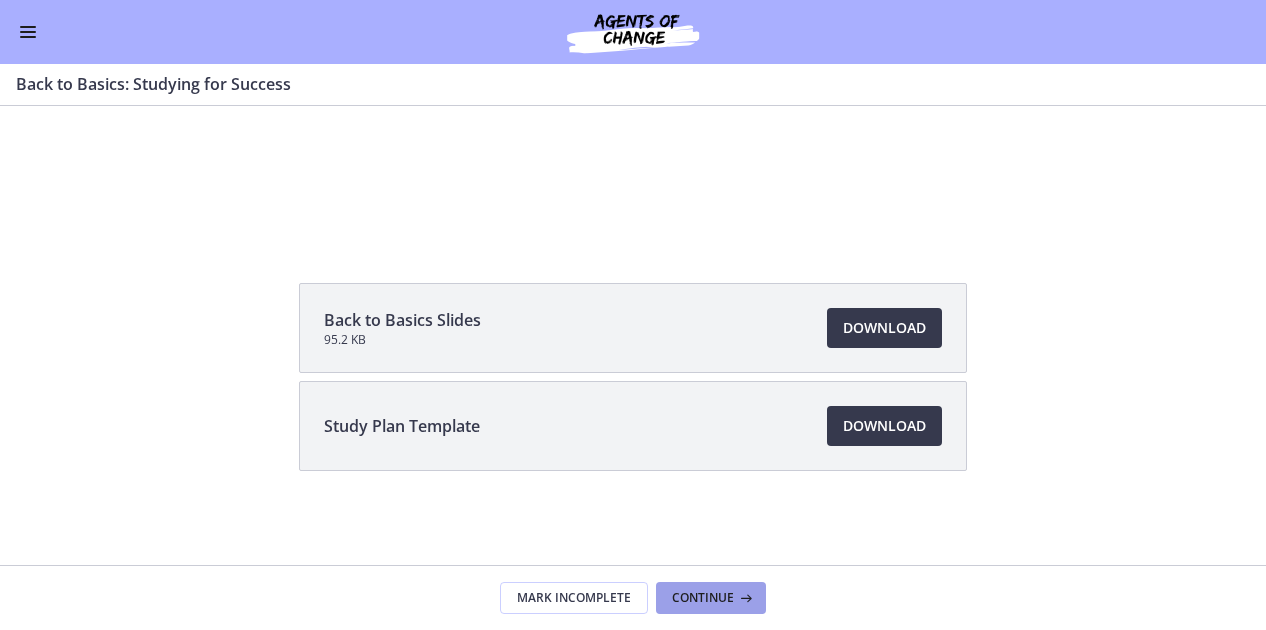 click on "Continue" at bounding box center [703, 598] 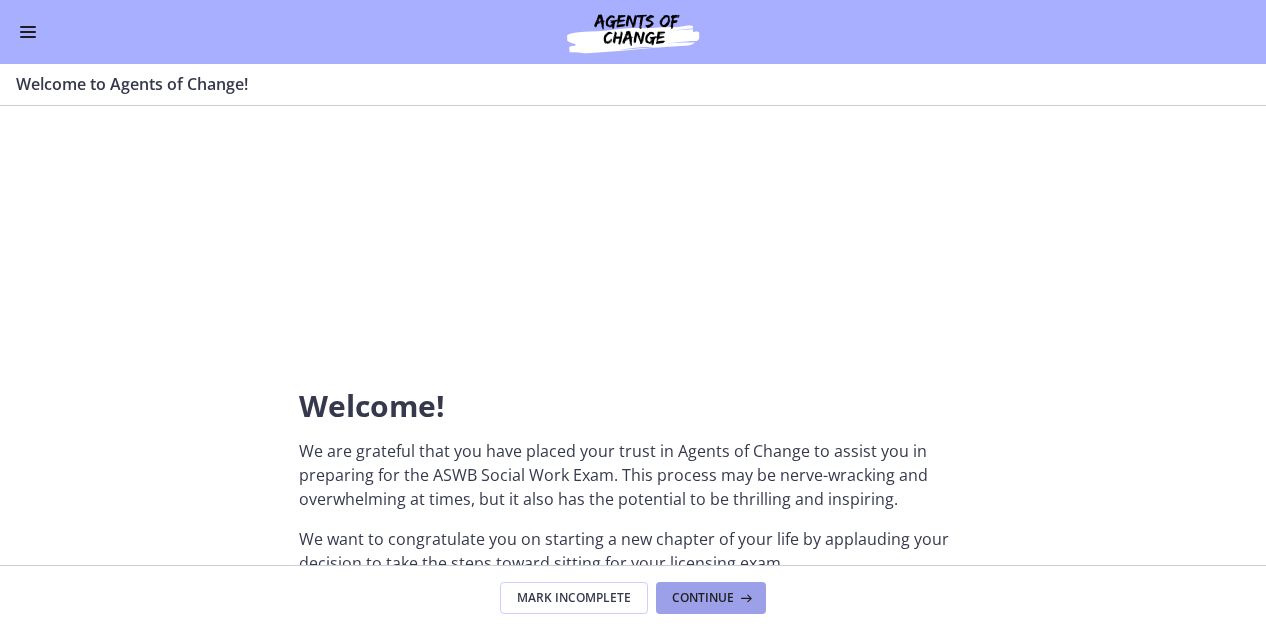 scroll, scrollTop: 0, scrollLeft: 0, axis: both 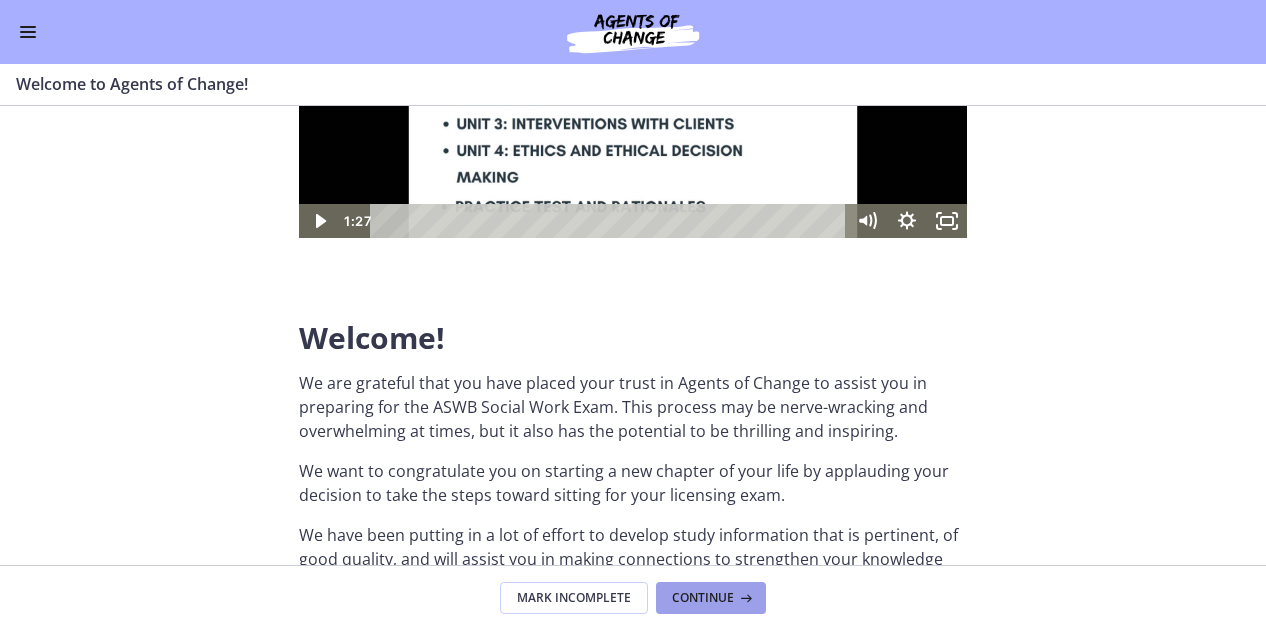 click on "Continue" at bounding box center [703, 598] 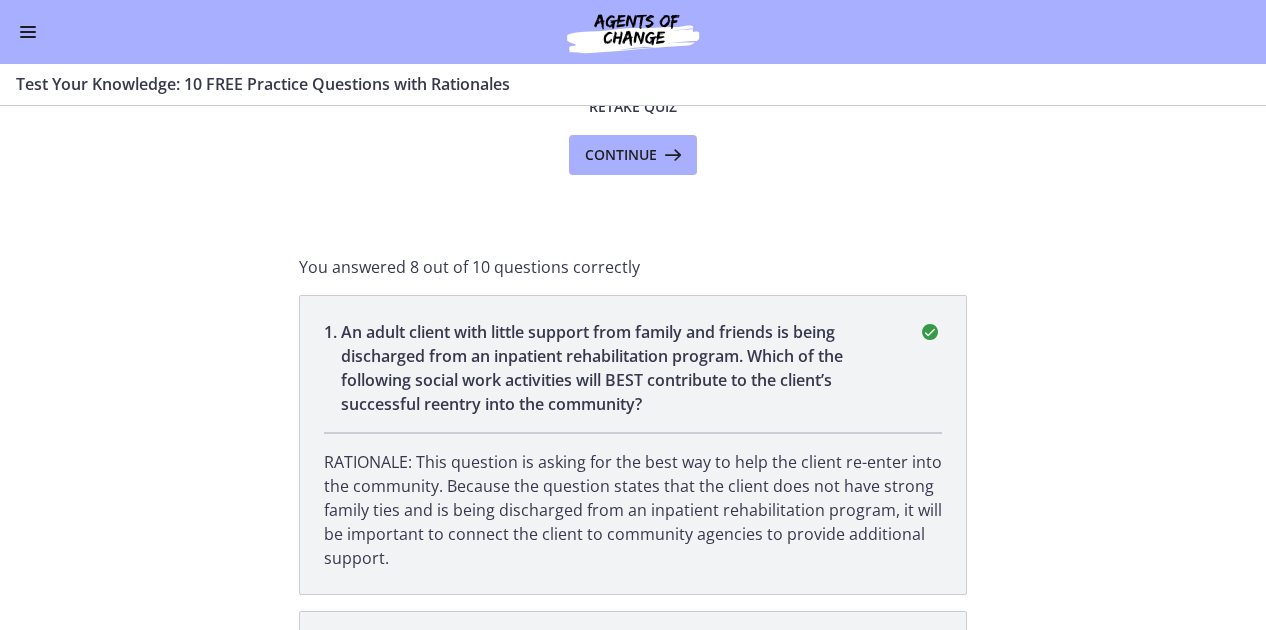 scroll, scrollTop: 100, scrollLeft: 0, axis: vertical 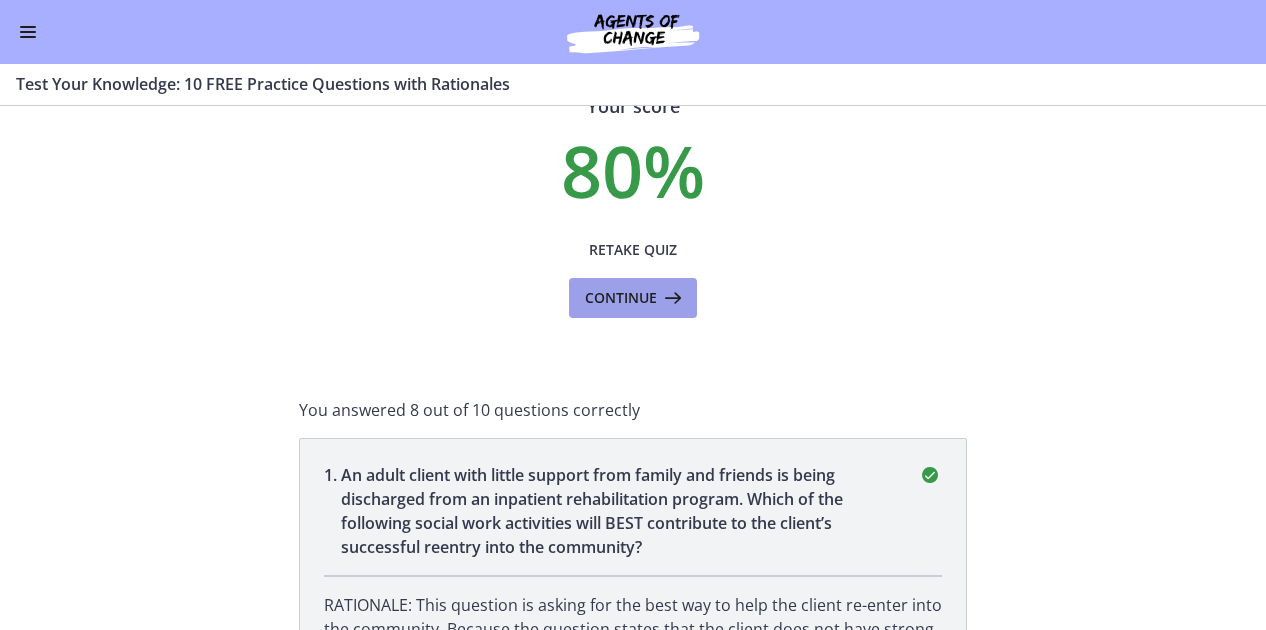 click on "Continue" at bounding box center (621, 298) 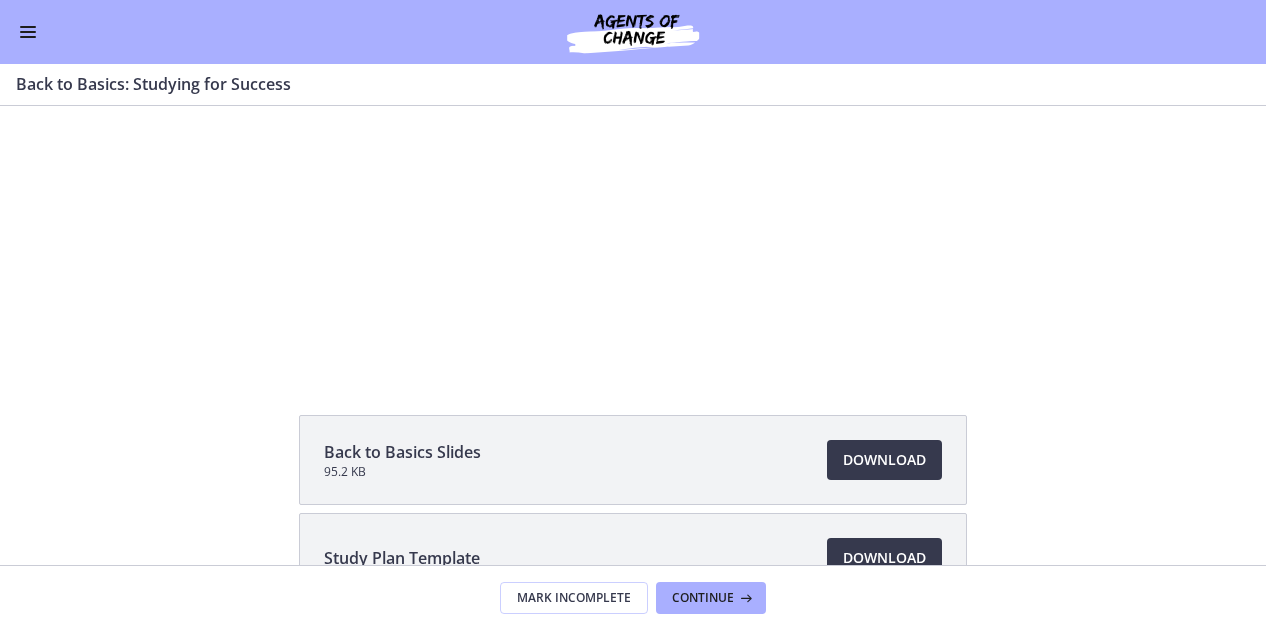 scroll, scrollTop: 0, scrollLeft: 0, axis: both 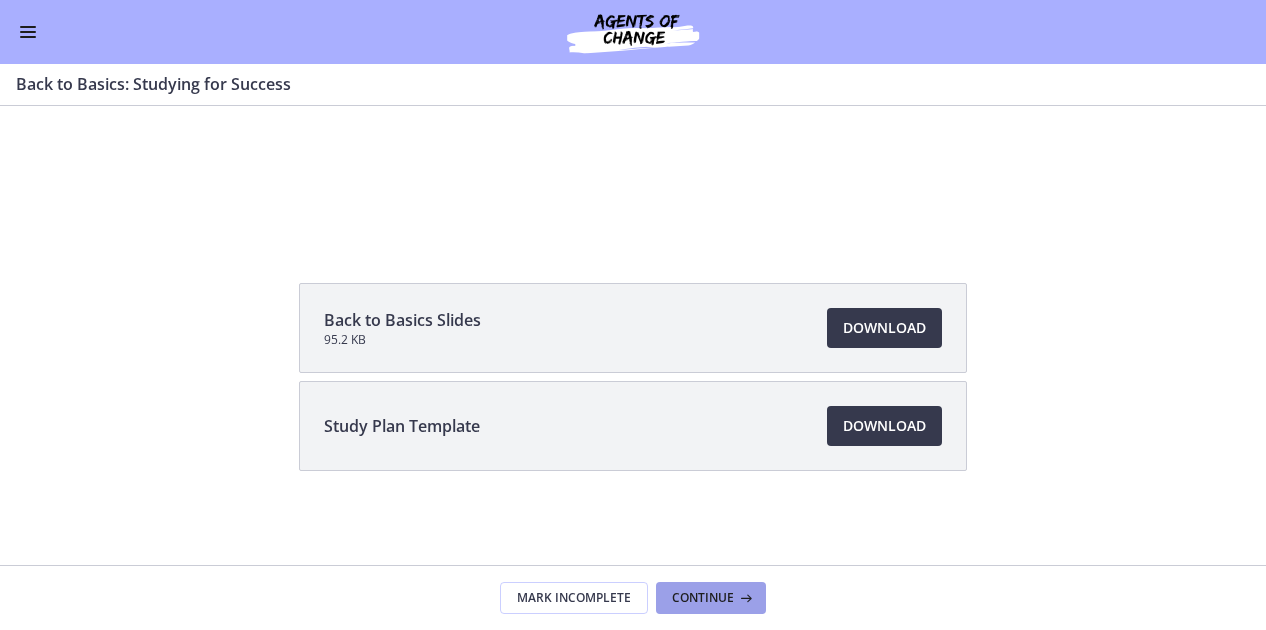 click on "Continue" at bounding box center [703, 598] 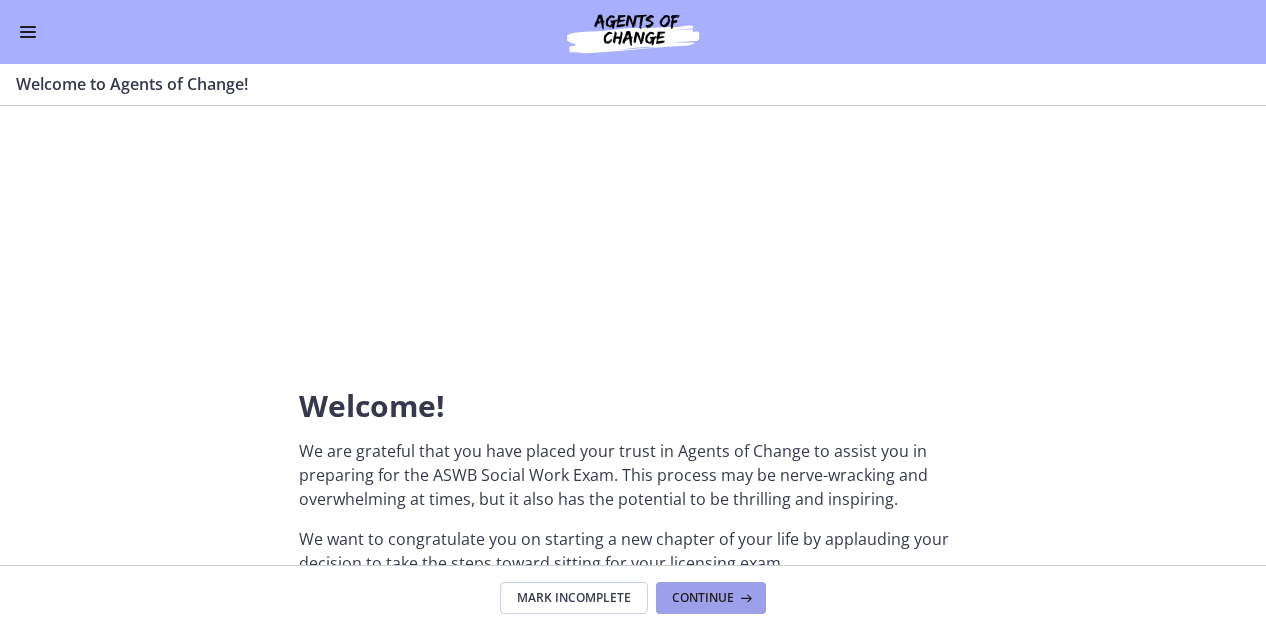 scroll, scrollTop: 0, scrollLeft: 0, axis: both 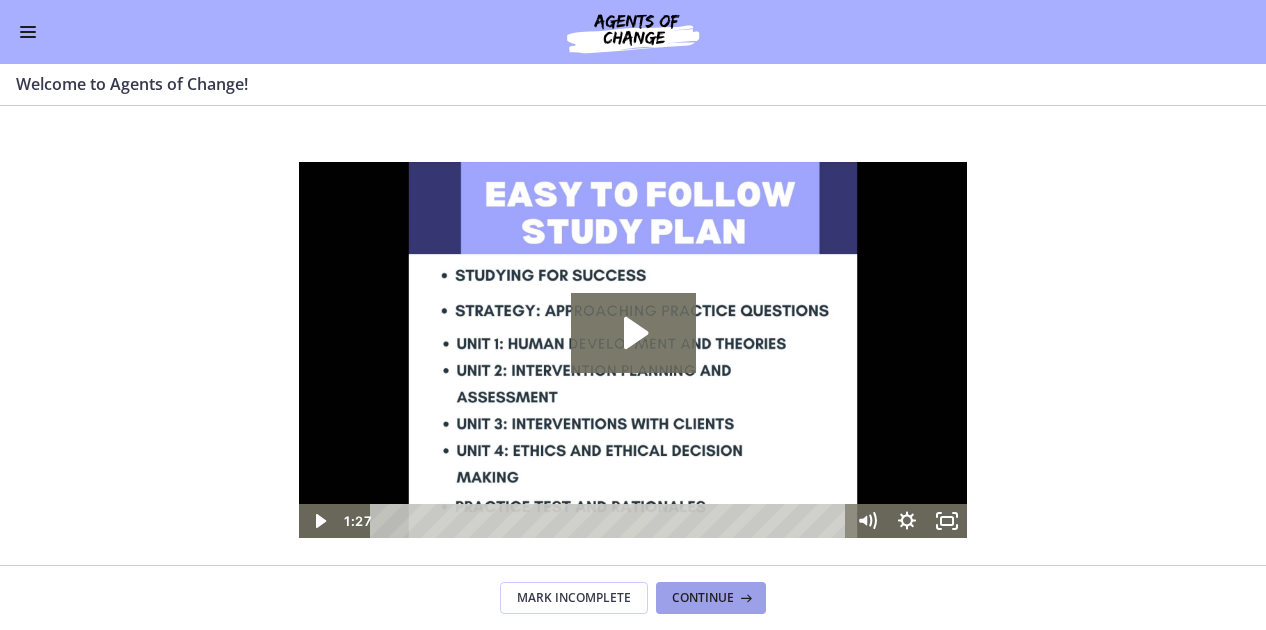 click on "Continue" at bounding box center (703, 598) 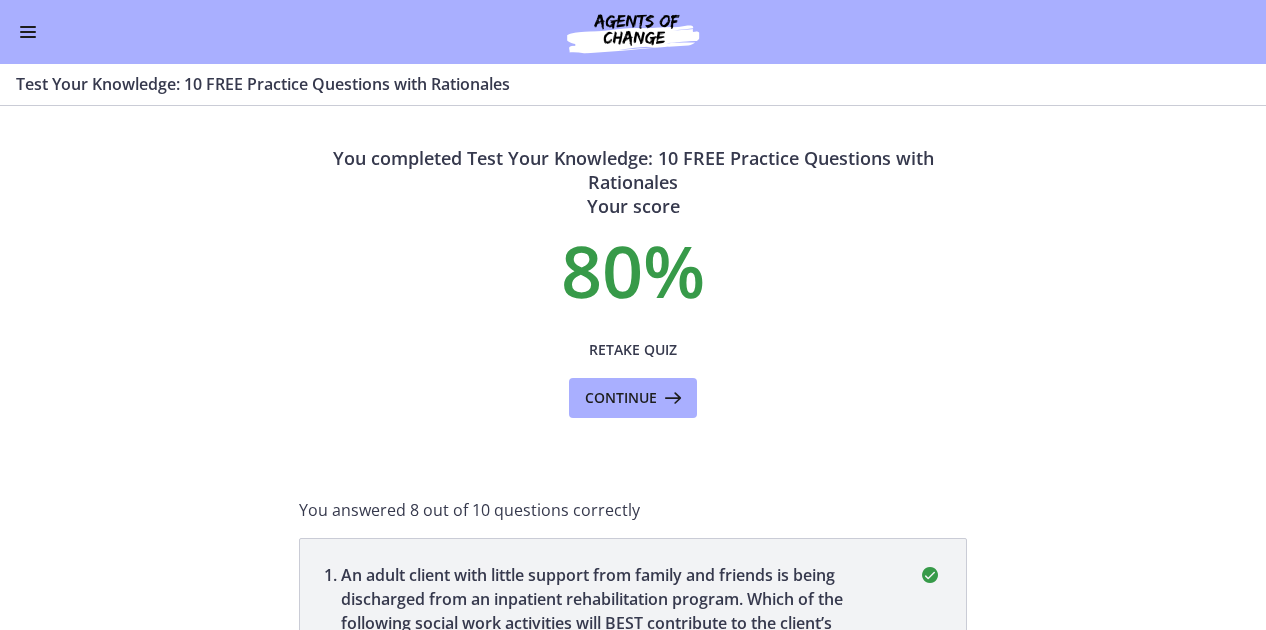 click at bounding box center [28, 32] 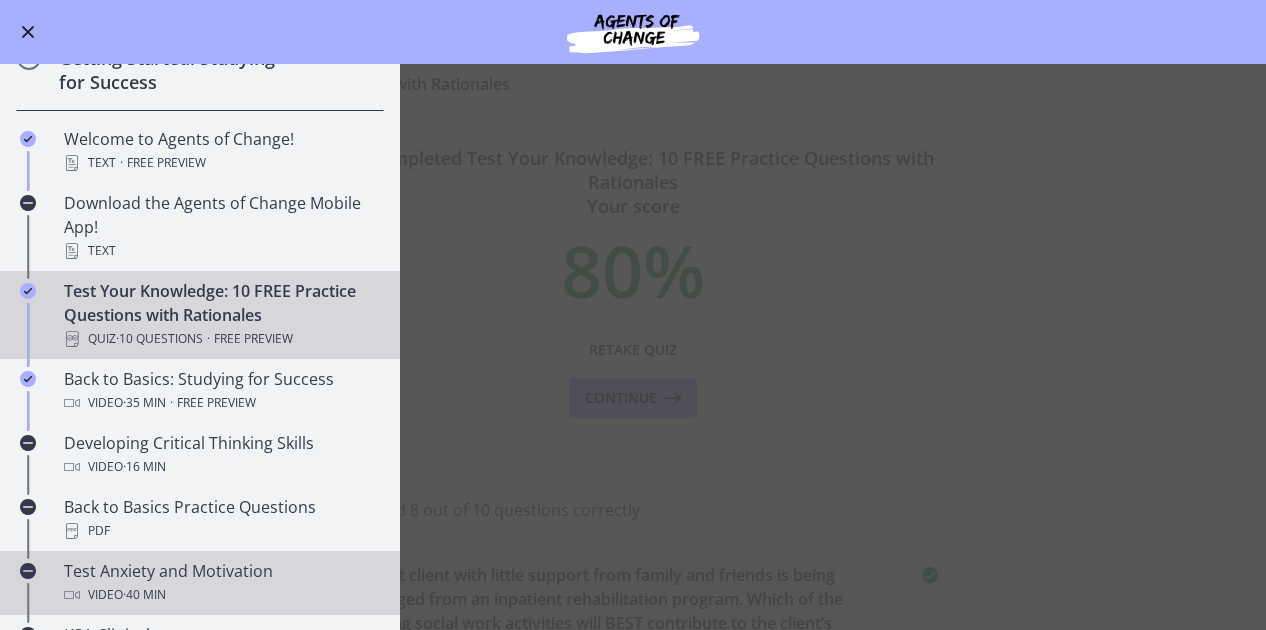 scroll, scrollTop: 400, scrollLeft: 0, axis: vertical 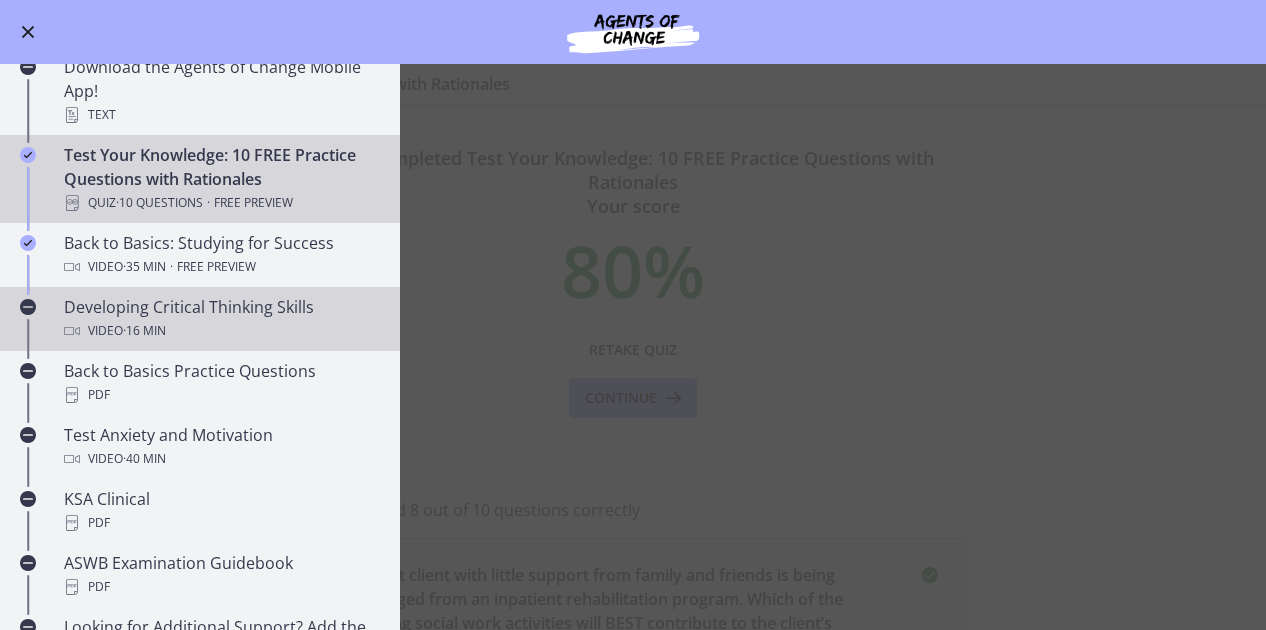click on "Developing Critical Thinking Skills
Video
·  16 min" at bounding box center (220, 319) 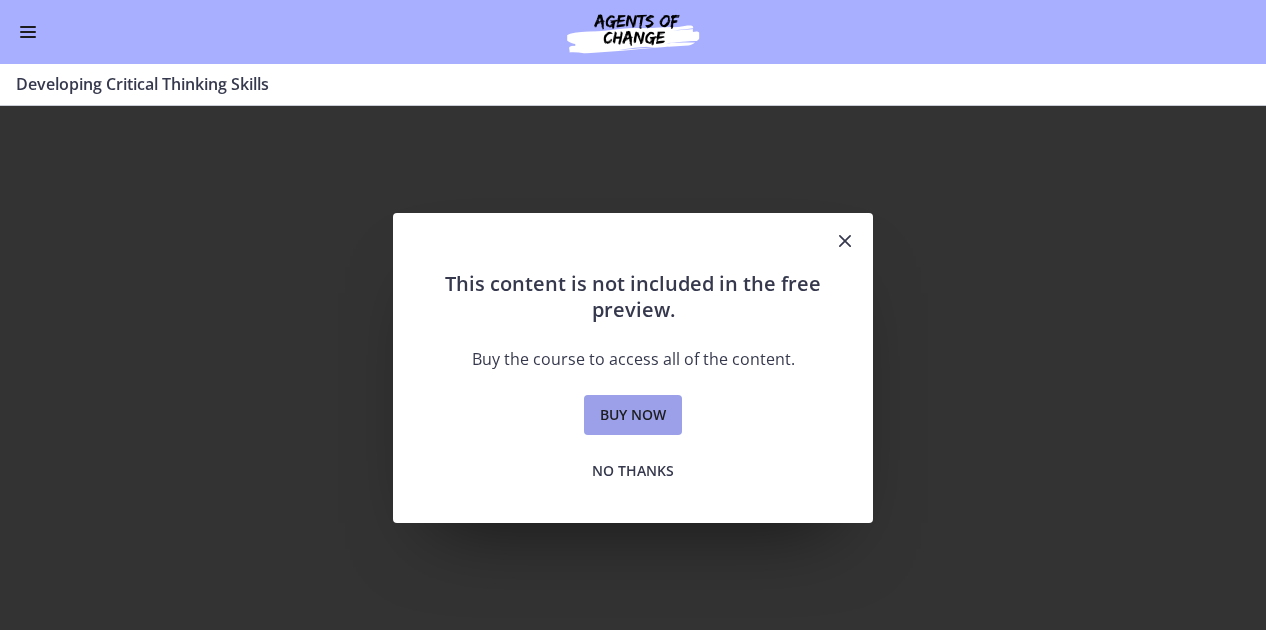 click on "Buy now" at bounding box center [633, 415] 